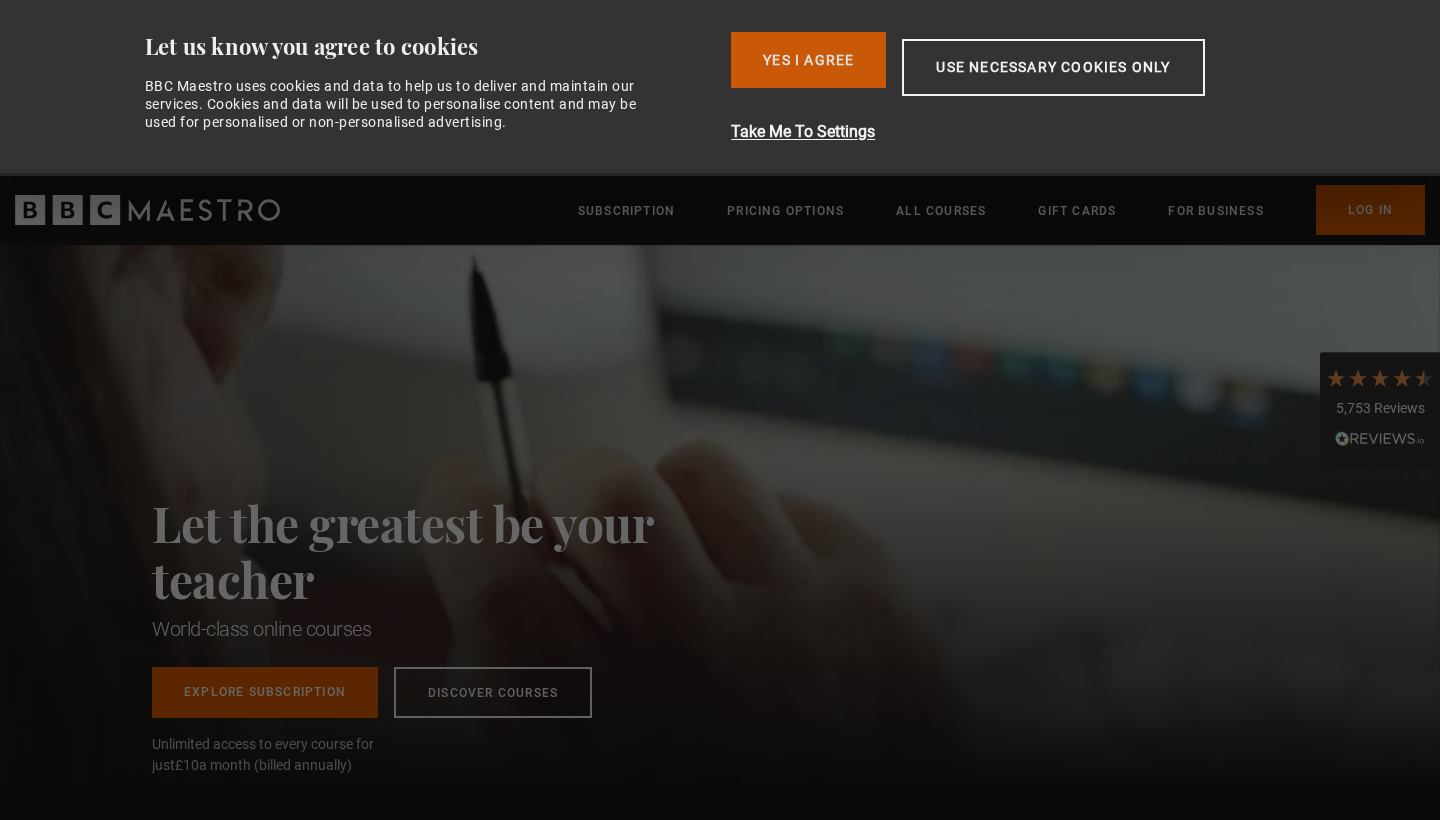 scroll, scrollTop: 0, scrollLeft: 0, axis: both 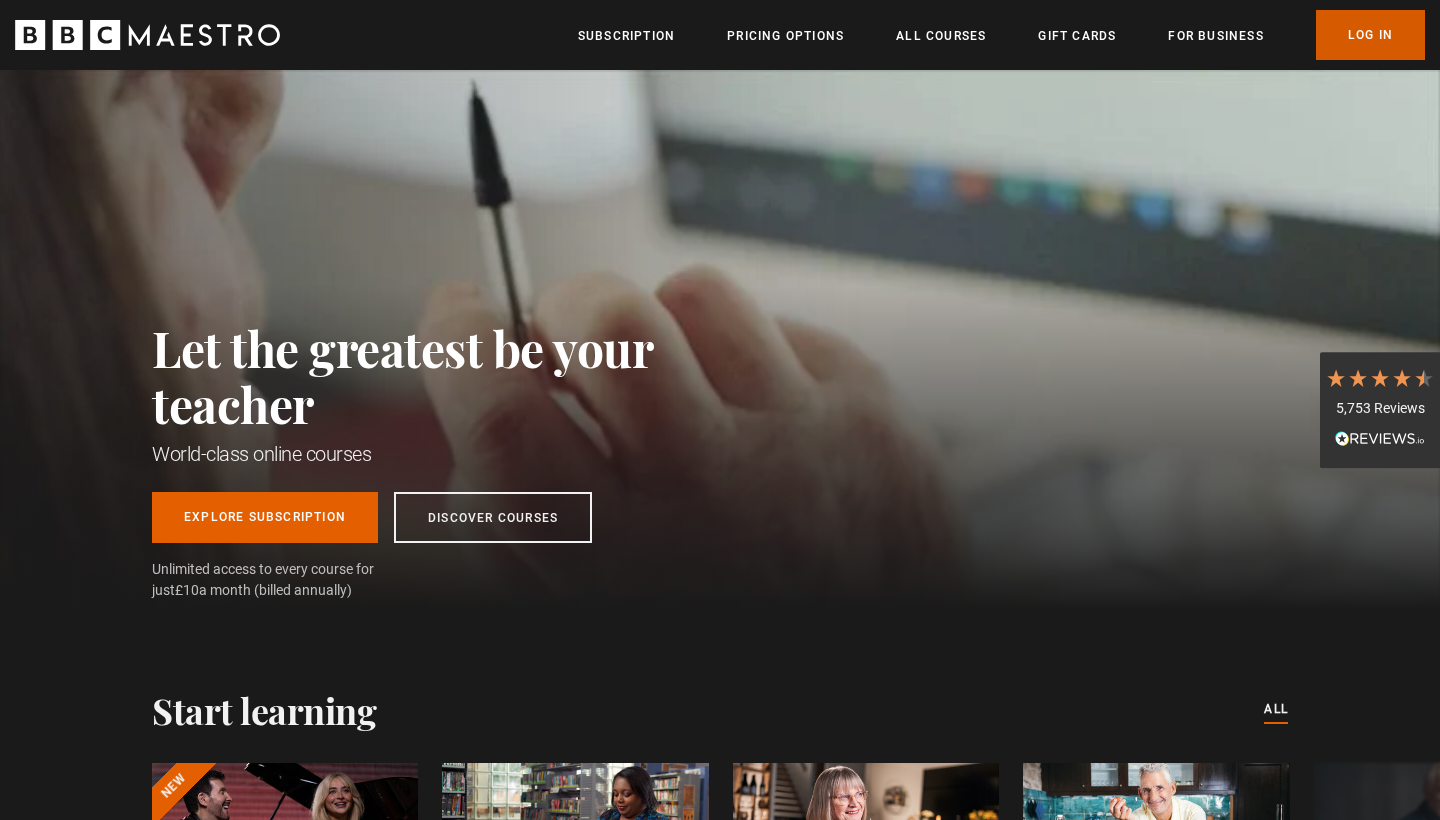click on "Log In" at bounding box center [1370, 35] 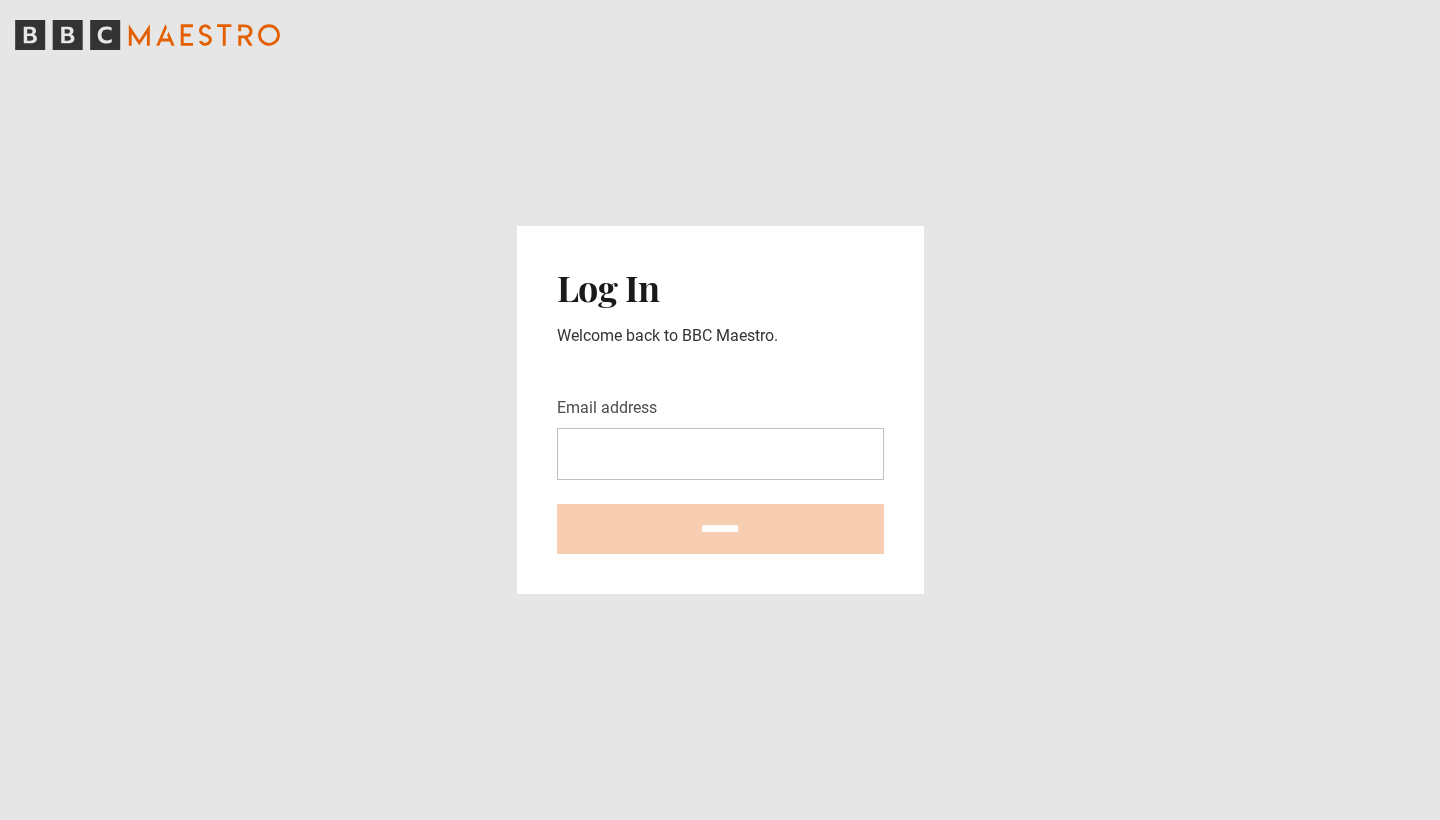 scroll, scrollTop: 0, scrollLeft: 0, axis: both 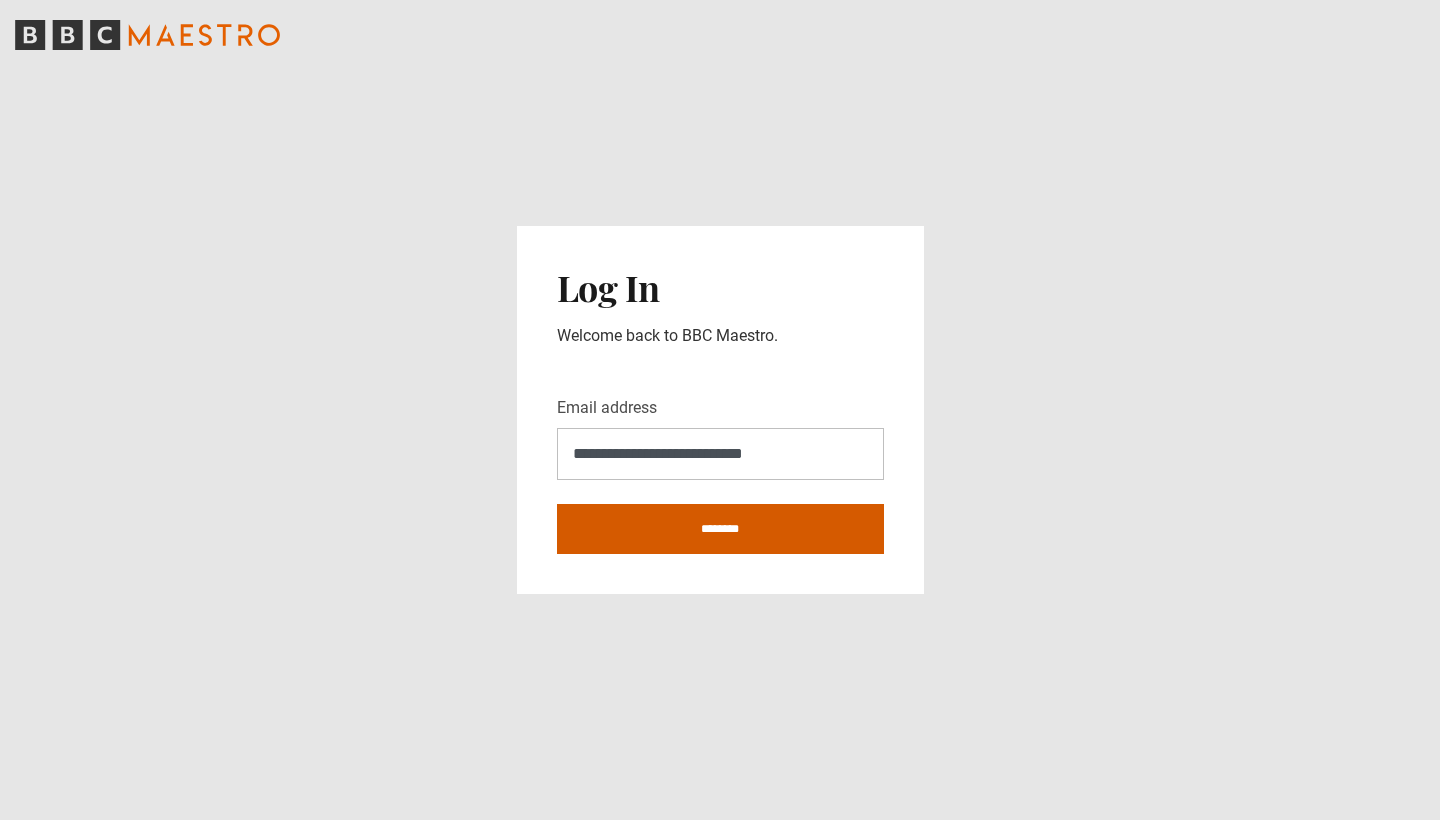 type on "**********" 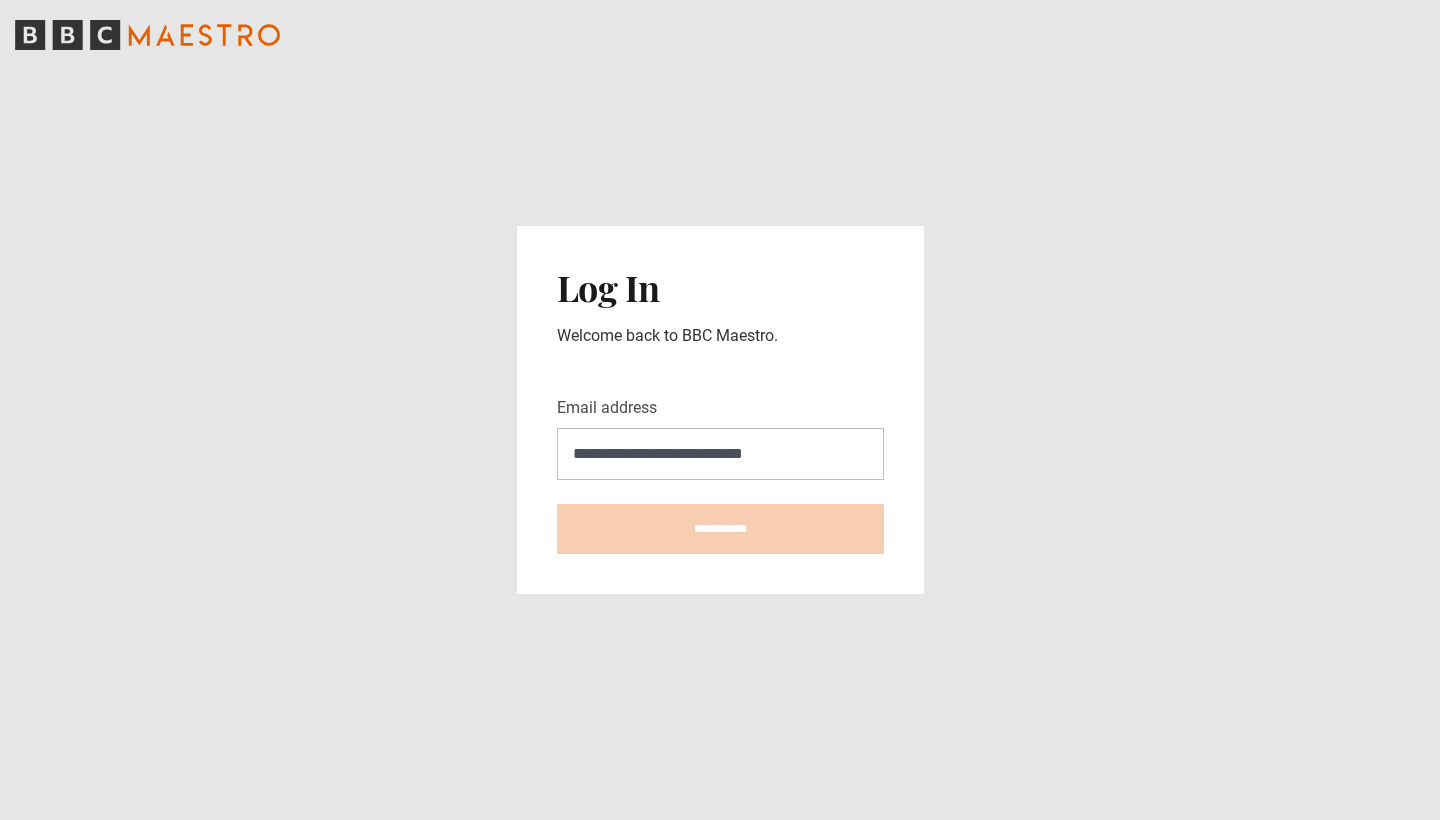 type on "**********" 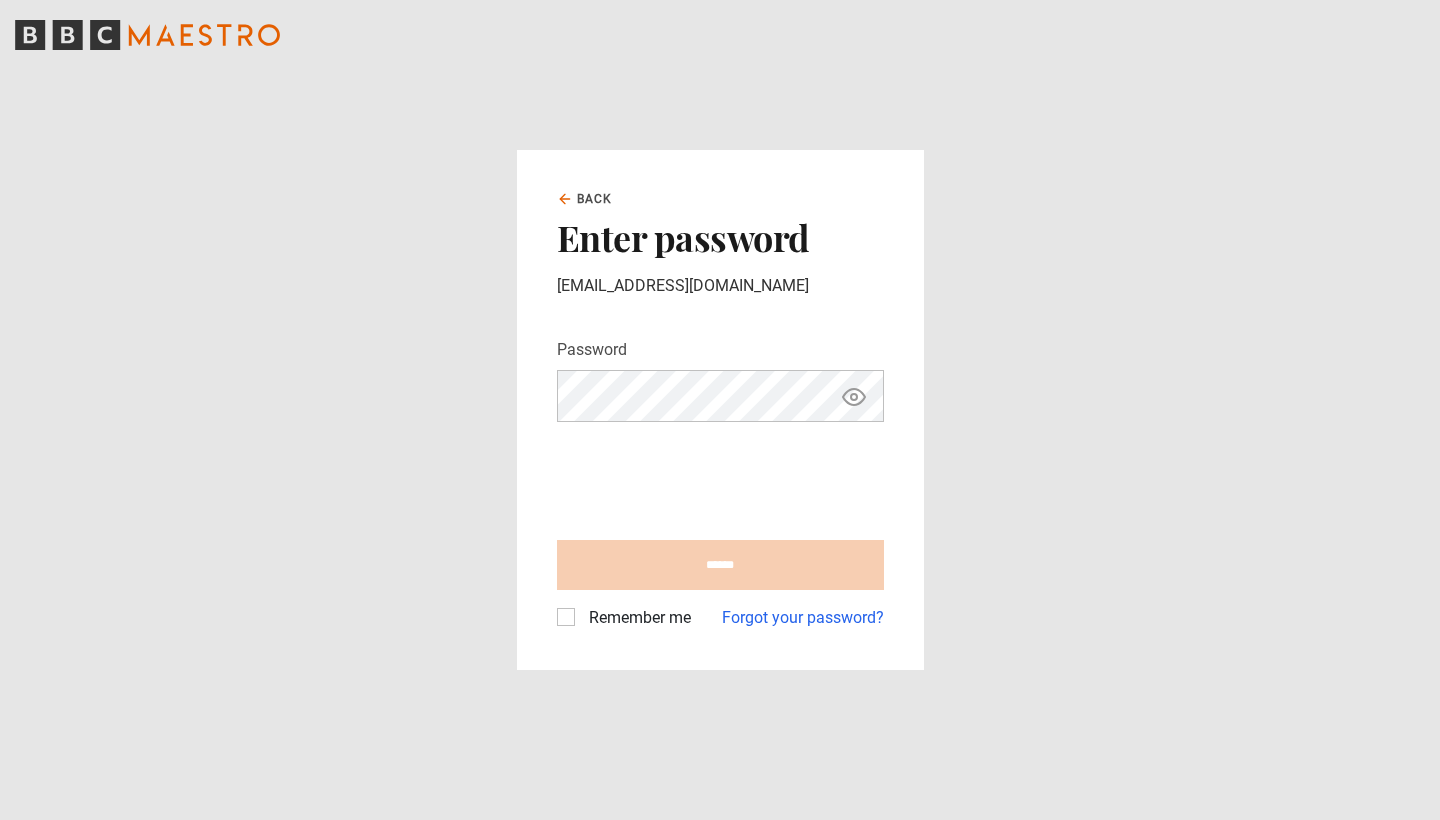 scroll, scrollTop: 0, scrollLeft: 0, axis: both 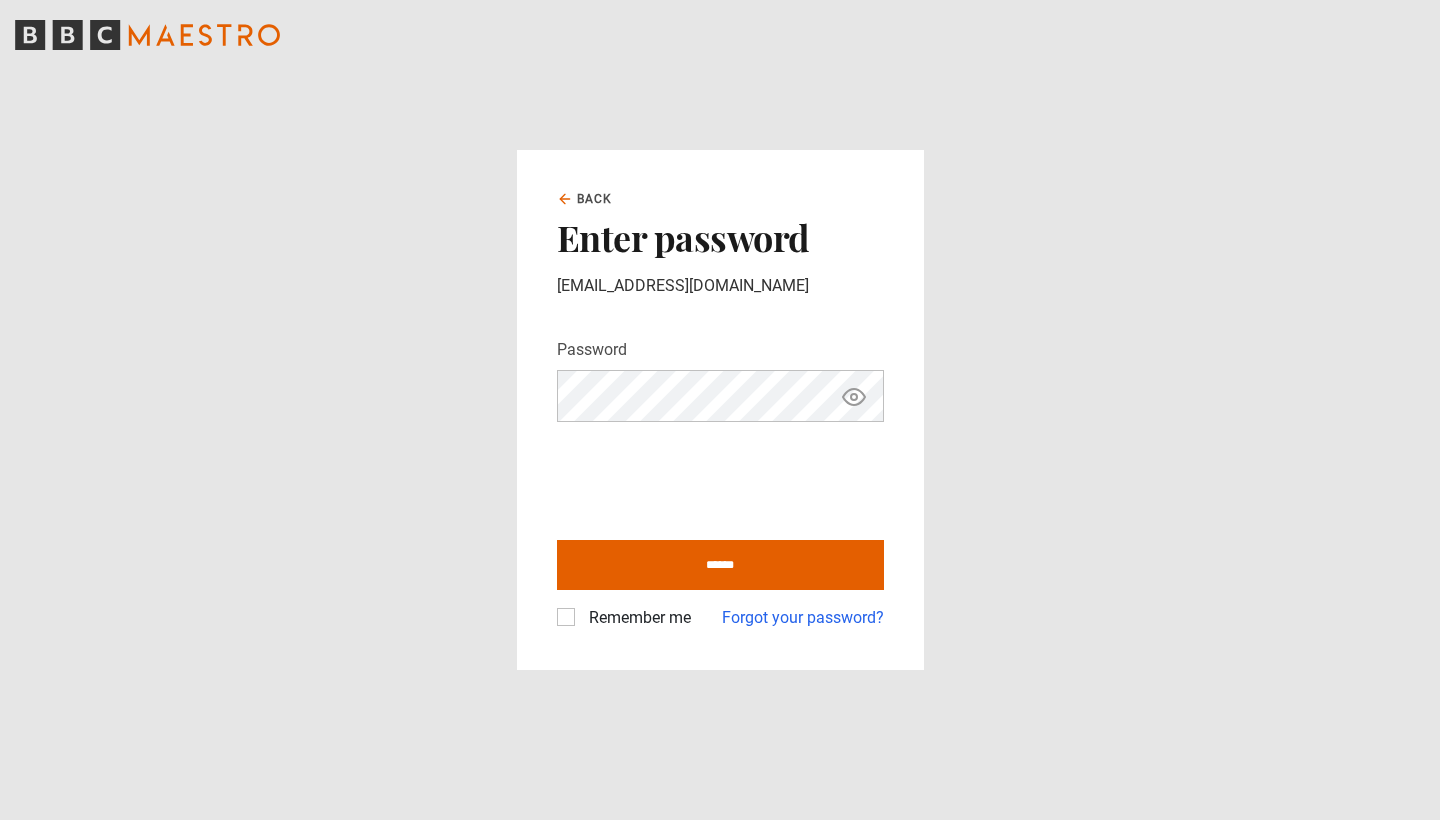 click at bounding box center (854, 396) 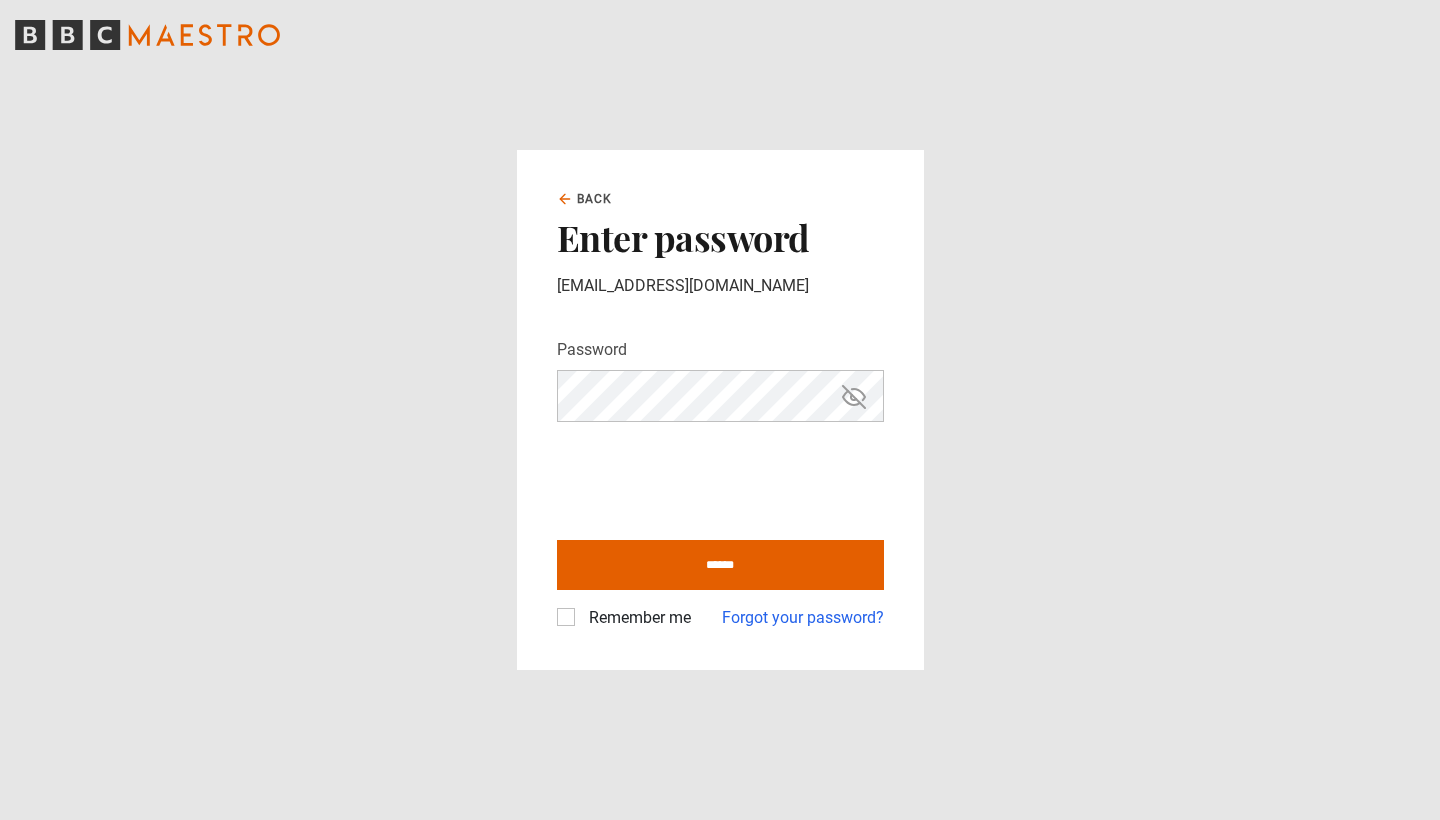 drag, startPoint x: 633, startPoint y: 562, endPoint x: 413, endPoint y: 370, distance: 292 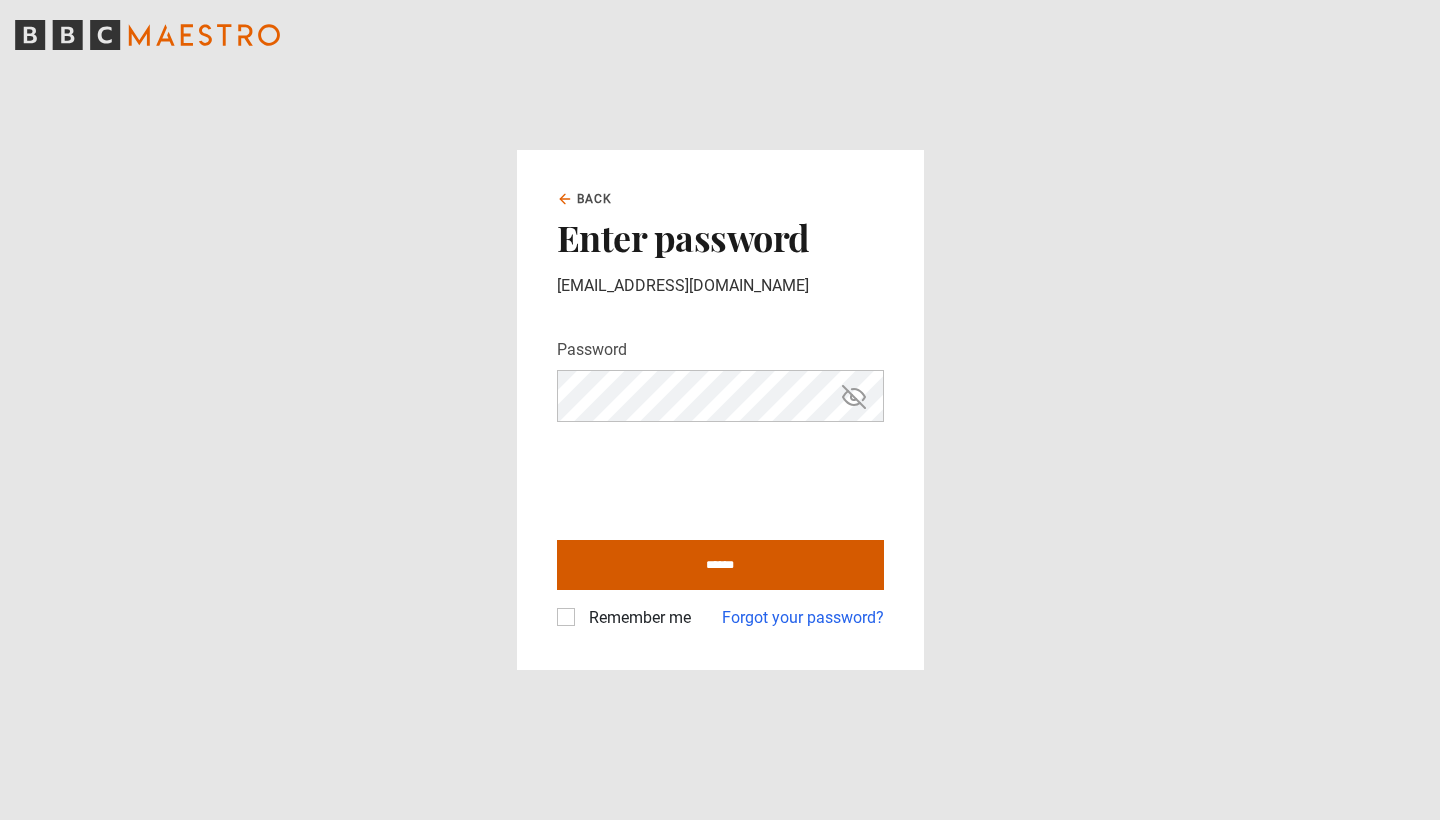 click on "******" at bounding box center [720, 565] 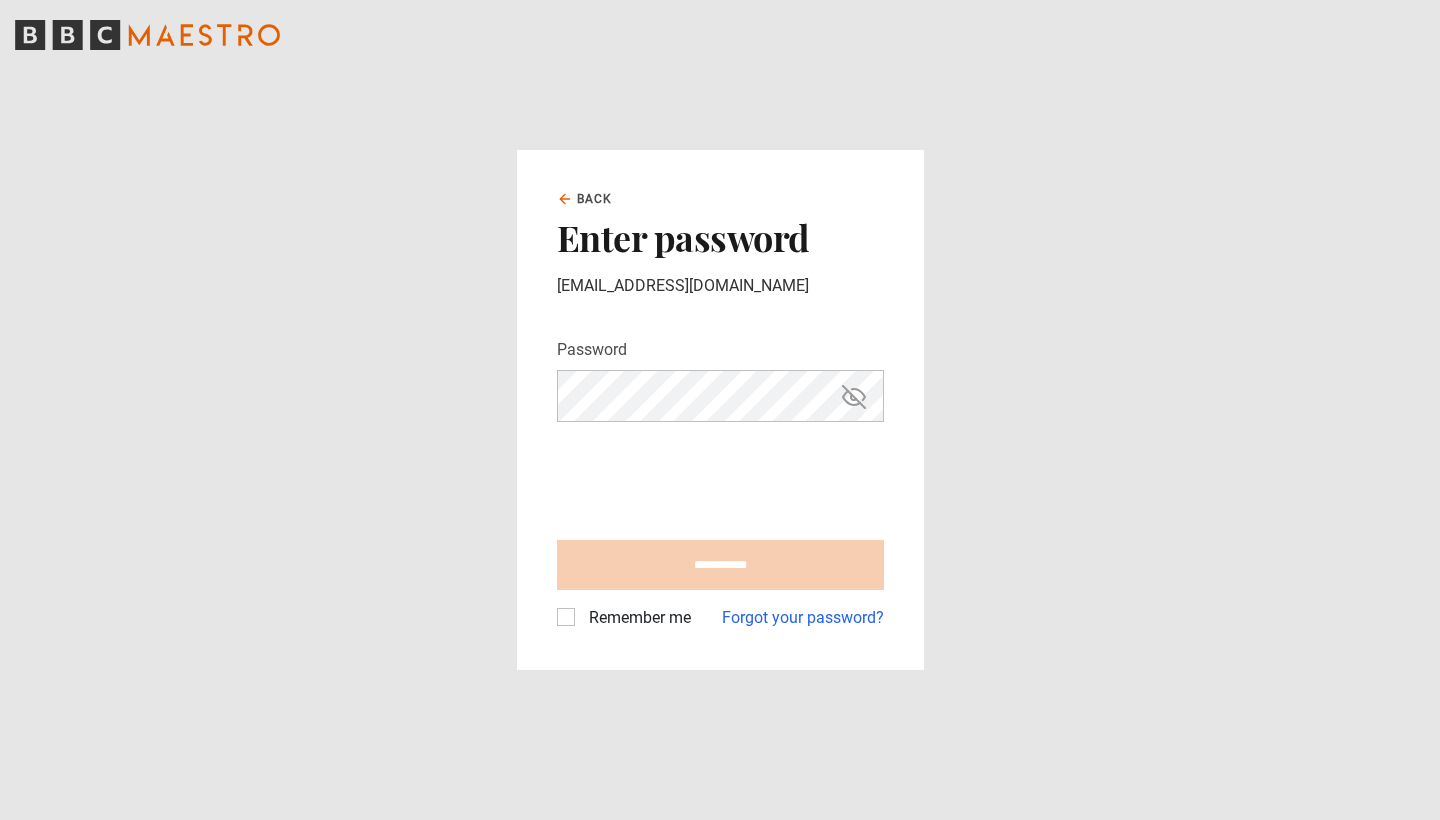type on "**********" 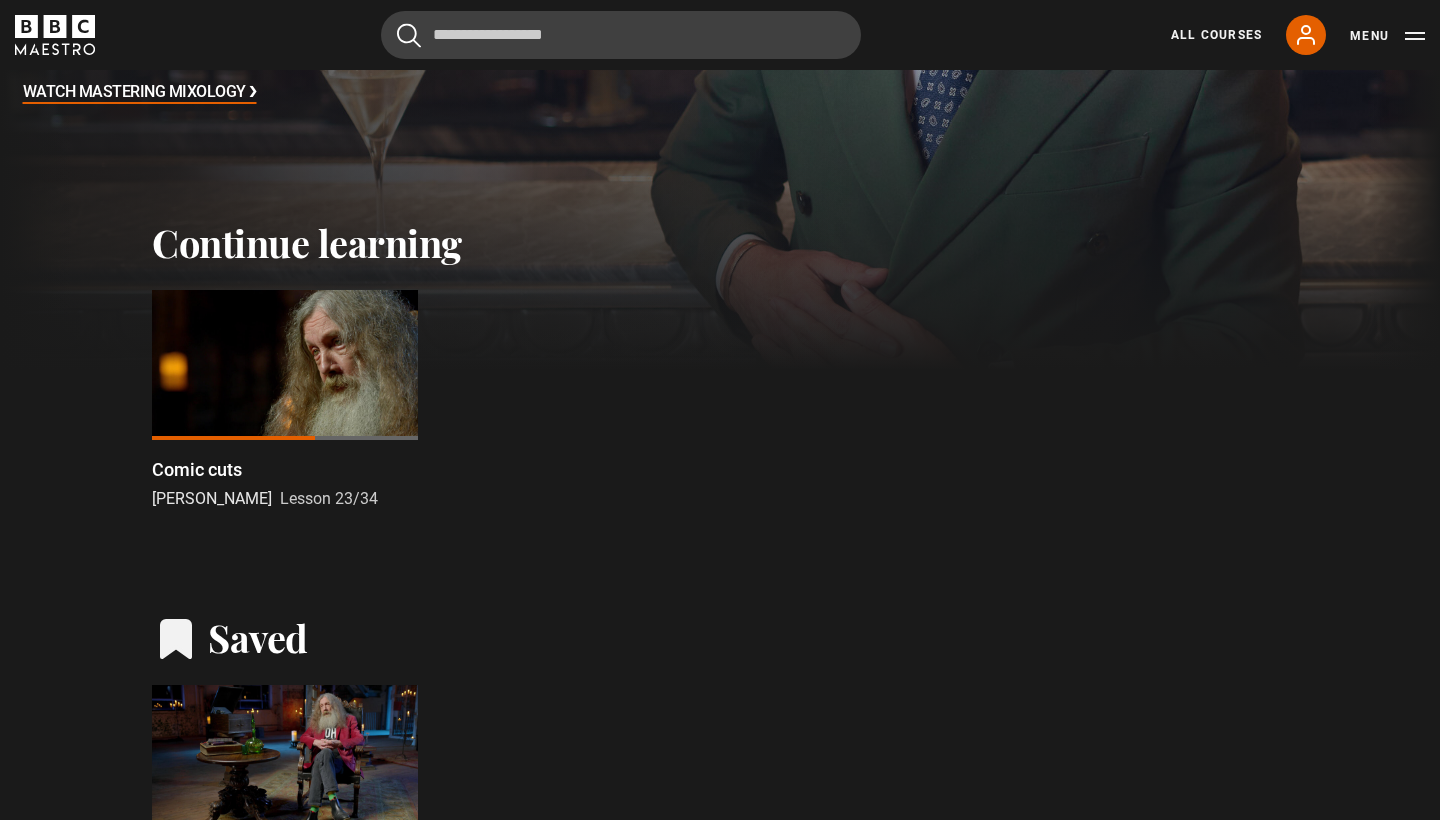 scroll, scrollTop: 583, scrollLeft: 0, axis: vertical 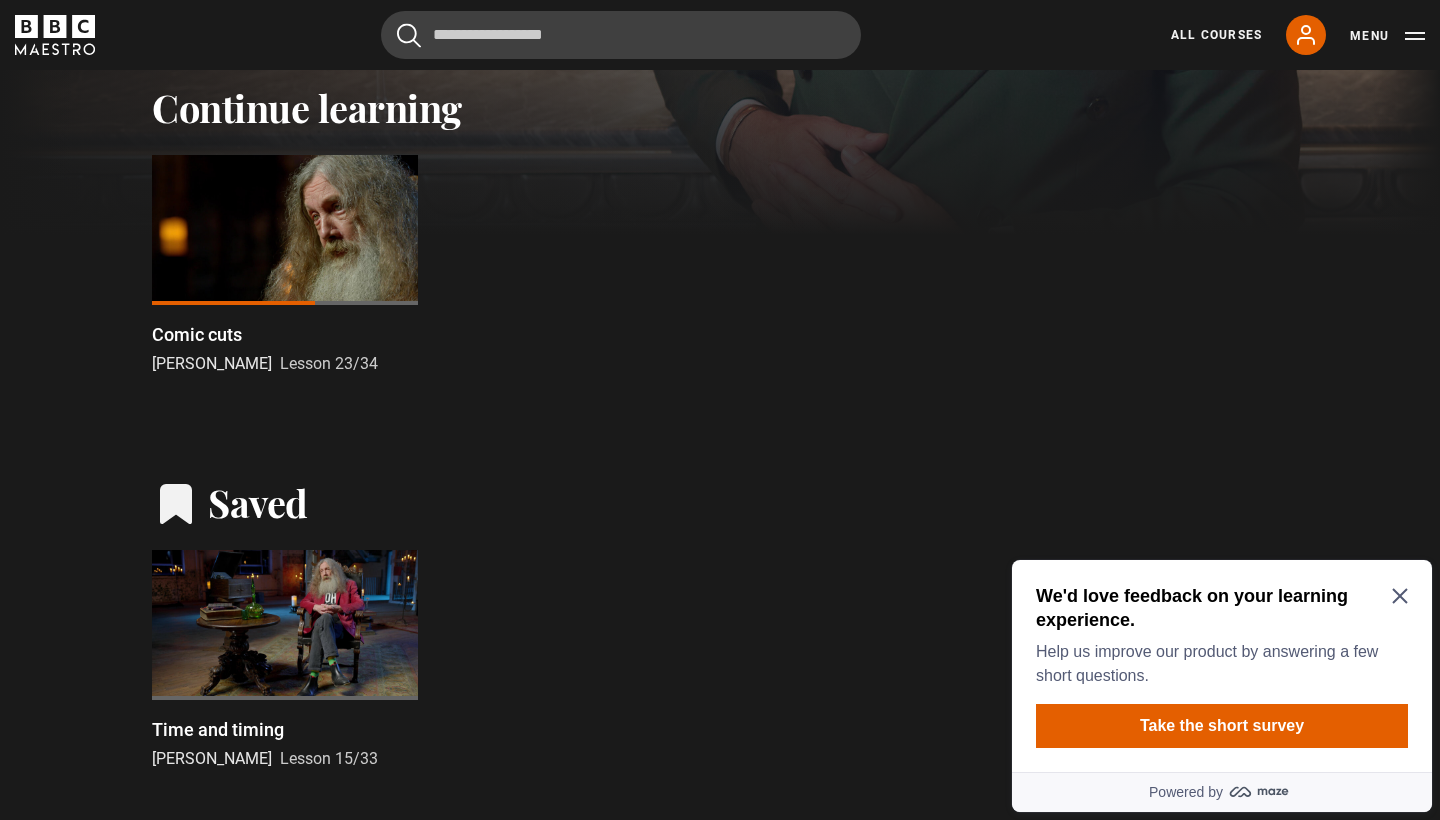 click 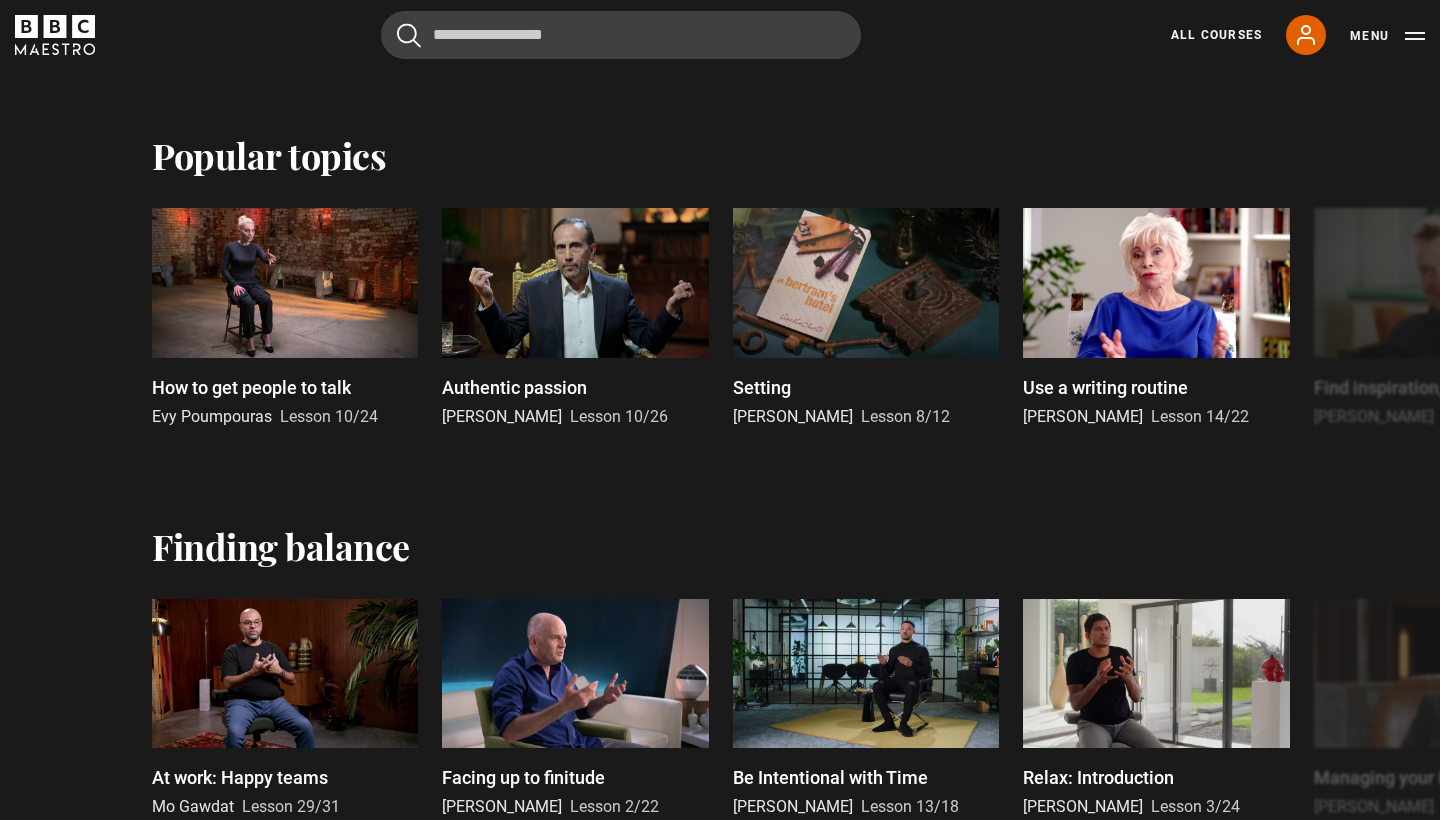 scroll, scrollTop: 1679, scrollLeft: 0, axis: vertical 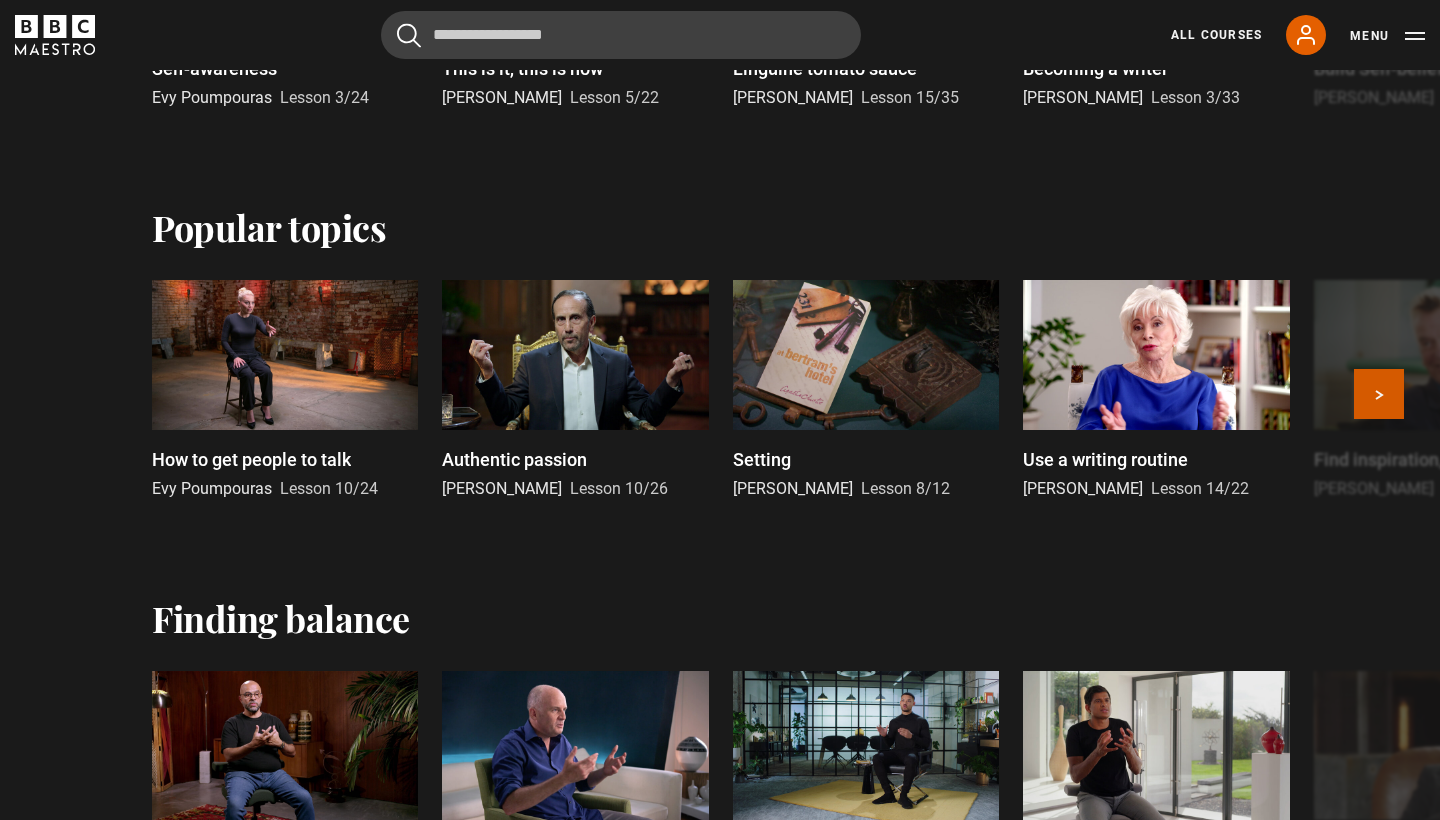 click on "Next" at bounding box center [1379, 394] 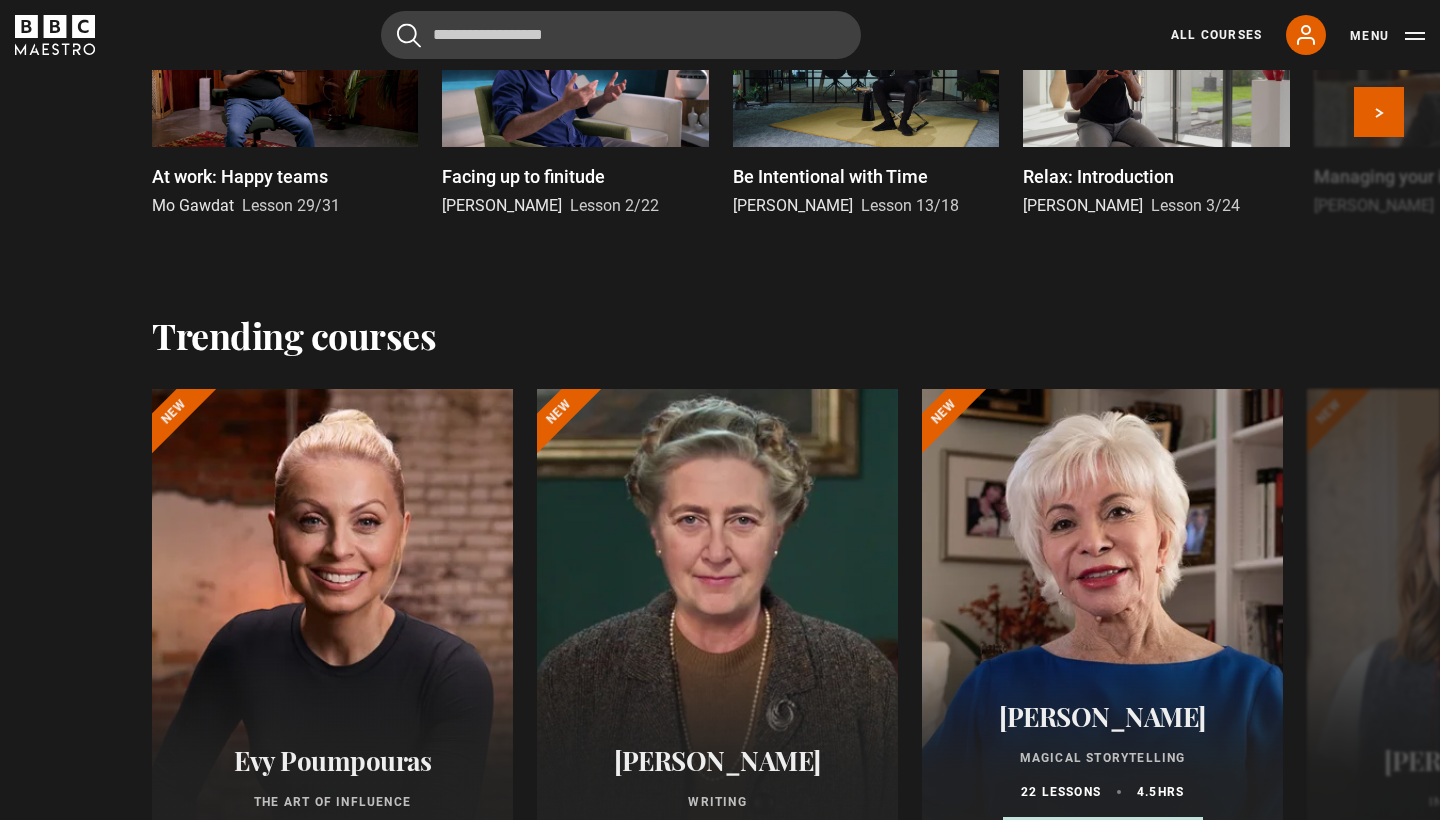 scroll, scrollTop: 2418, scrollLeft: 0, axis: vertical 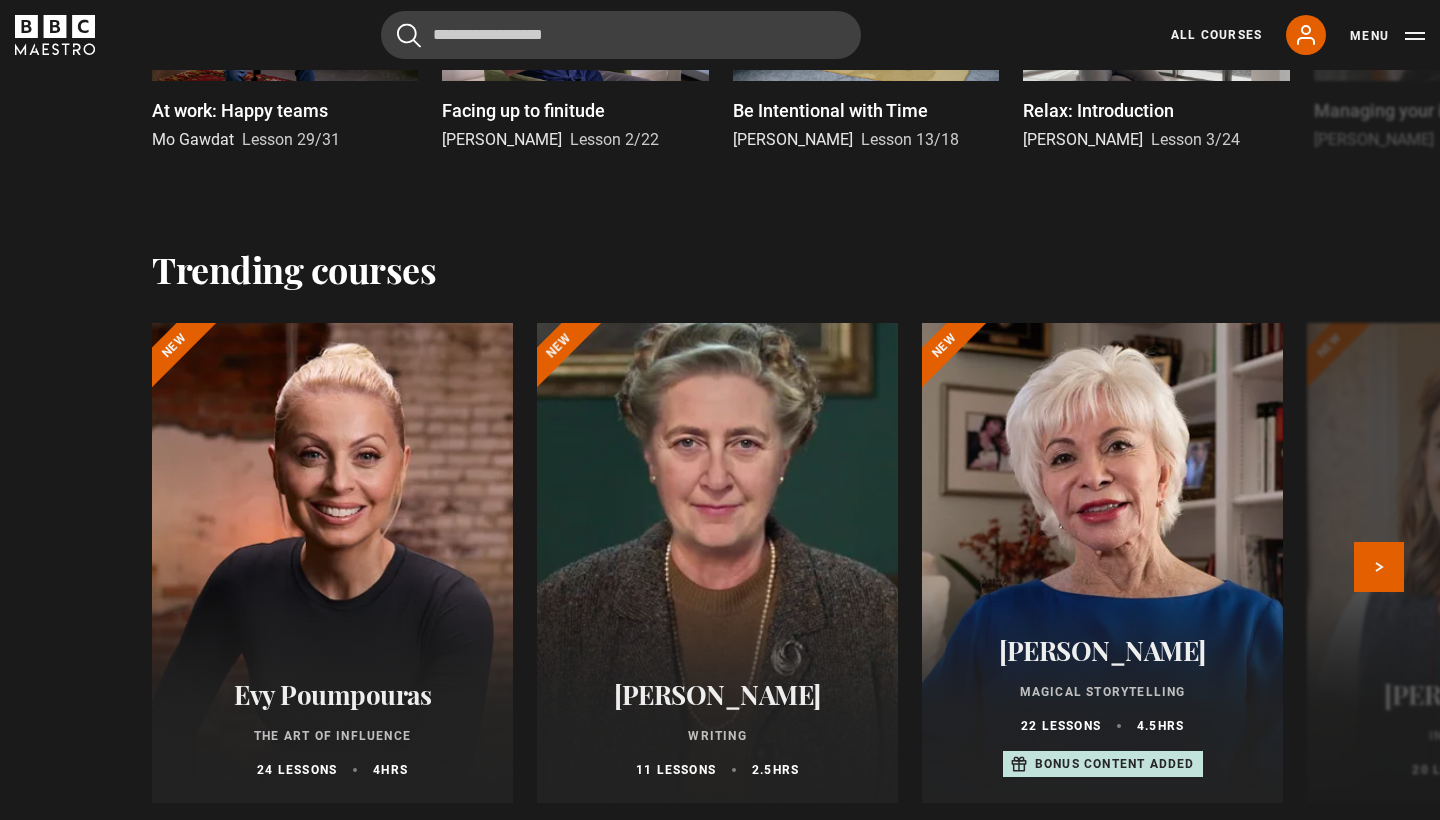 click at bounding box center [717, 563] 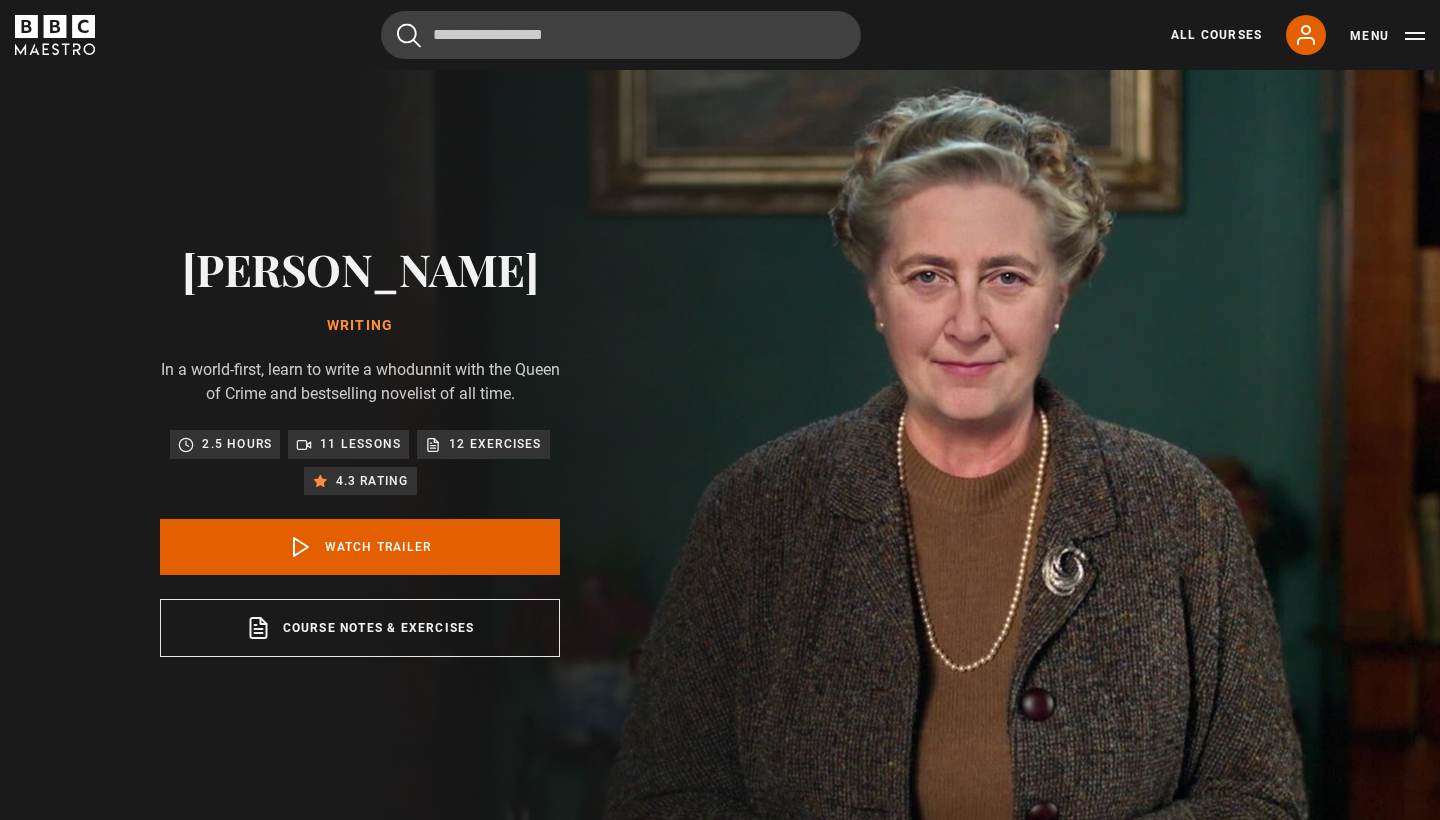 scroll, scrollTop: 0, scrollLeft: 0, axis: both 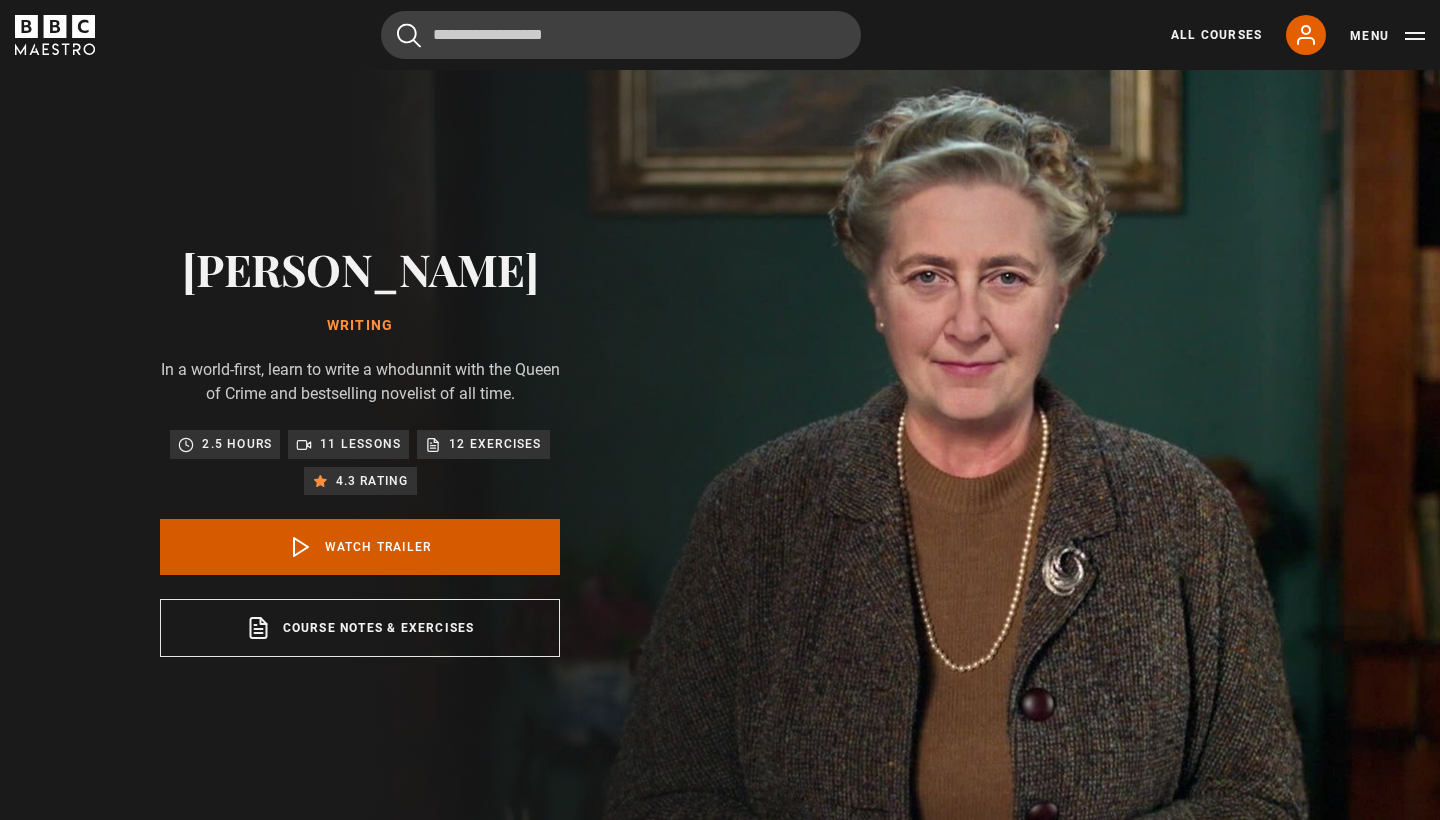 click on "Watch Trailer" at bounding box center [360, 547] 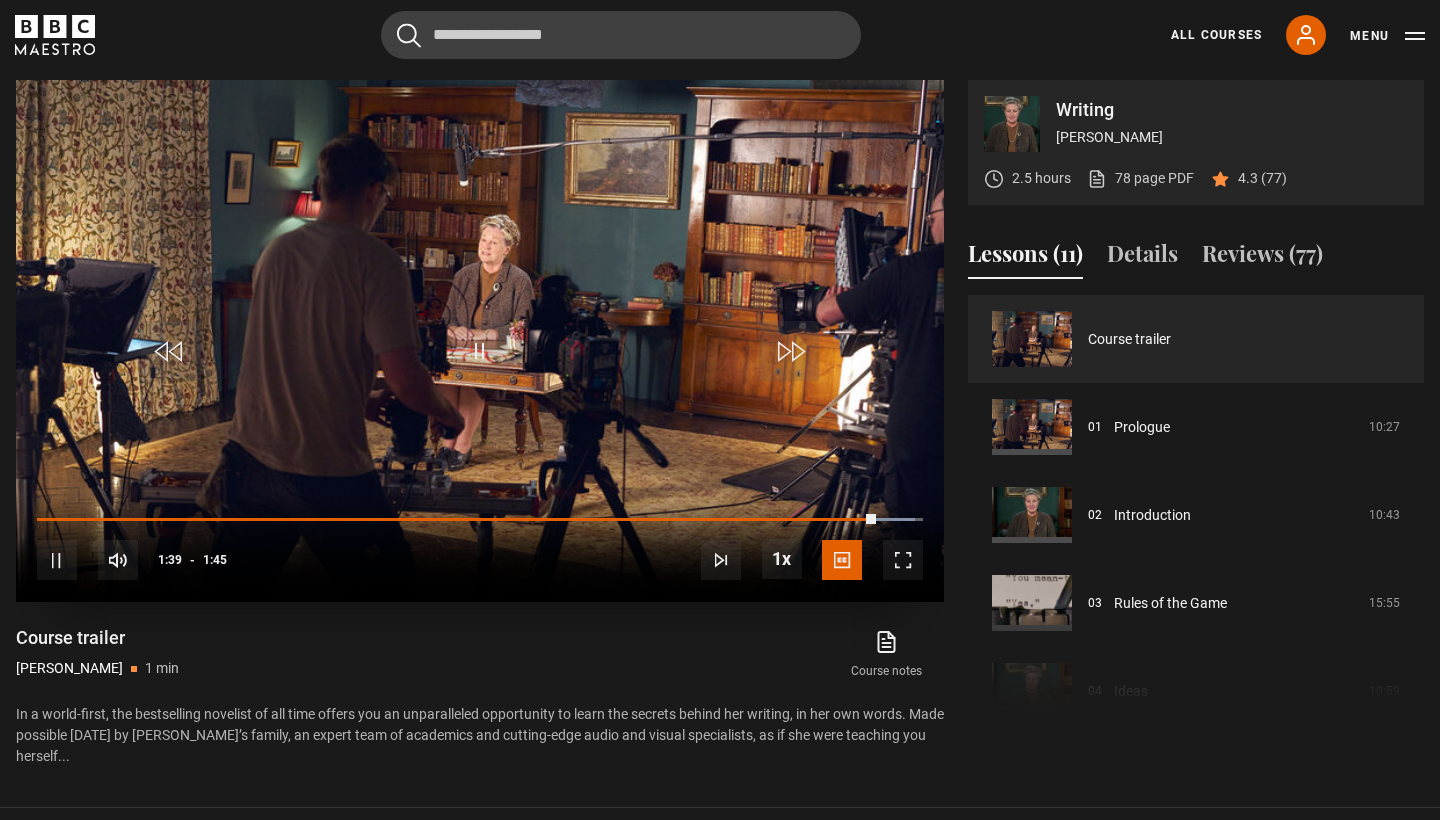 click at bounding box center [480, 351] 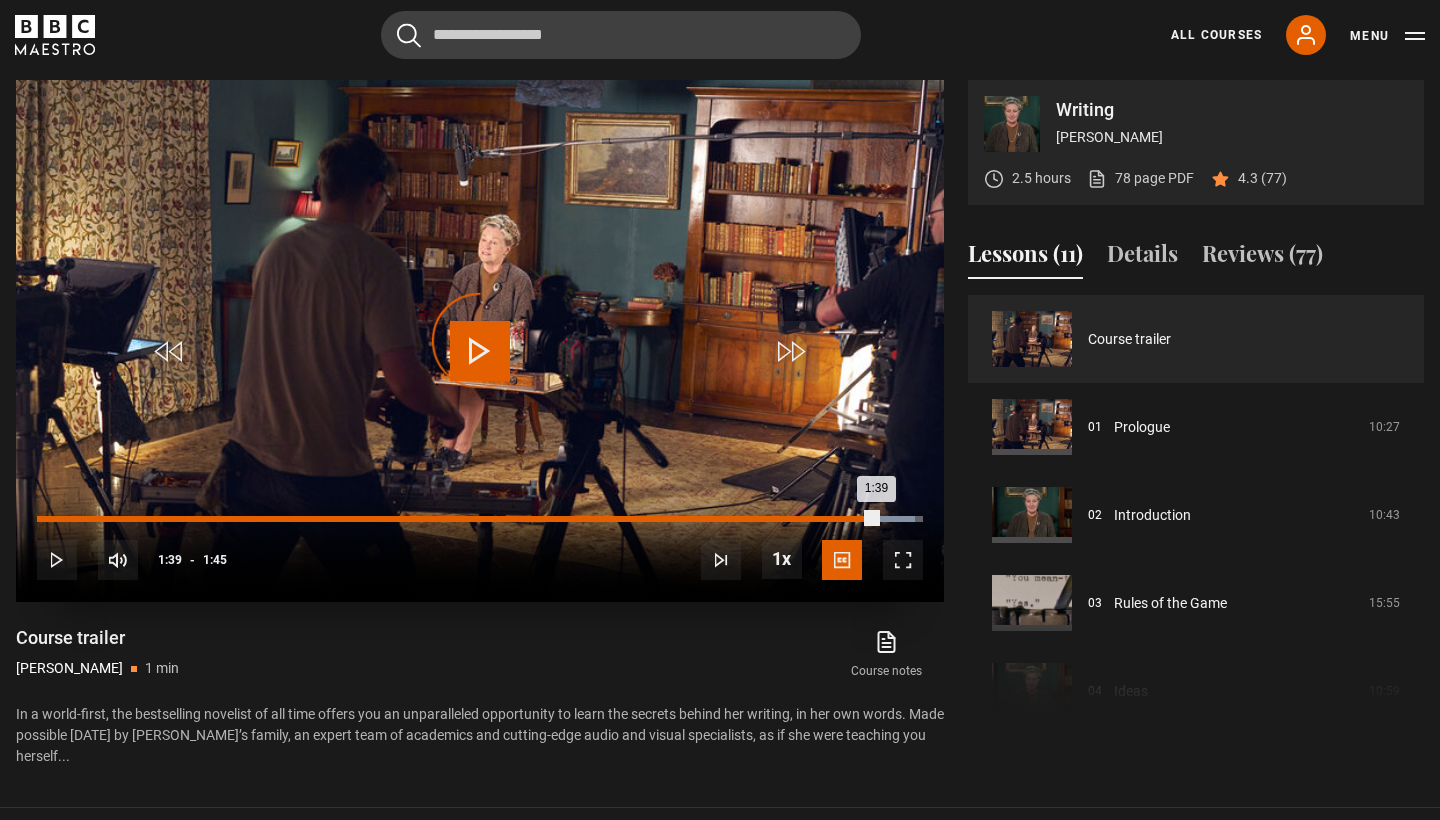 click on "Loaded :  99.04% 1:31 1:39" at bounding box center [480, 519] 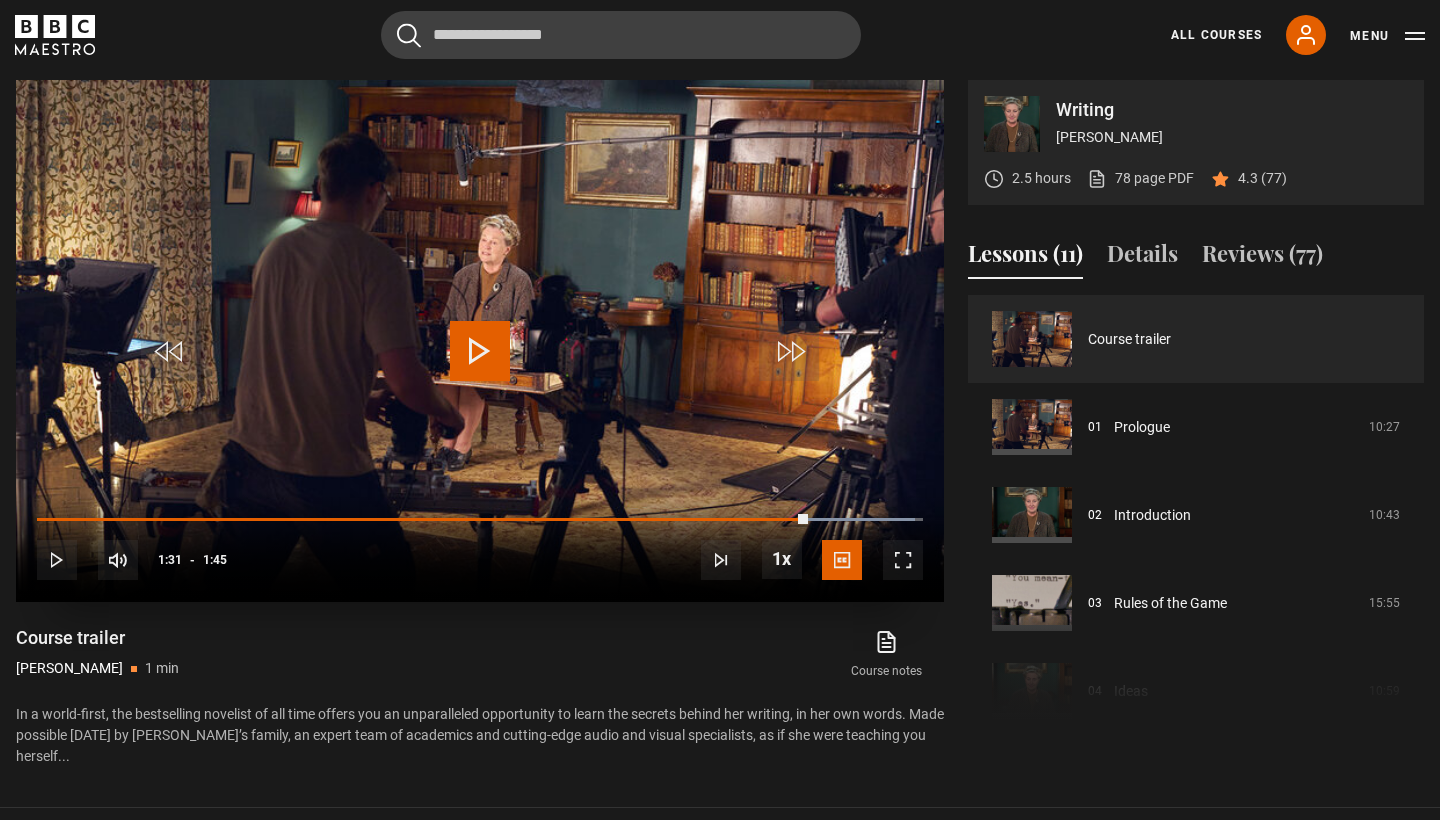 click at bounding box center [480, 351] 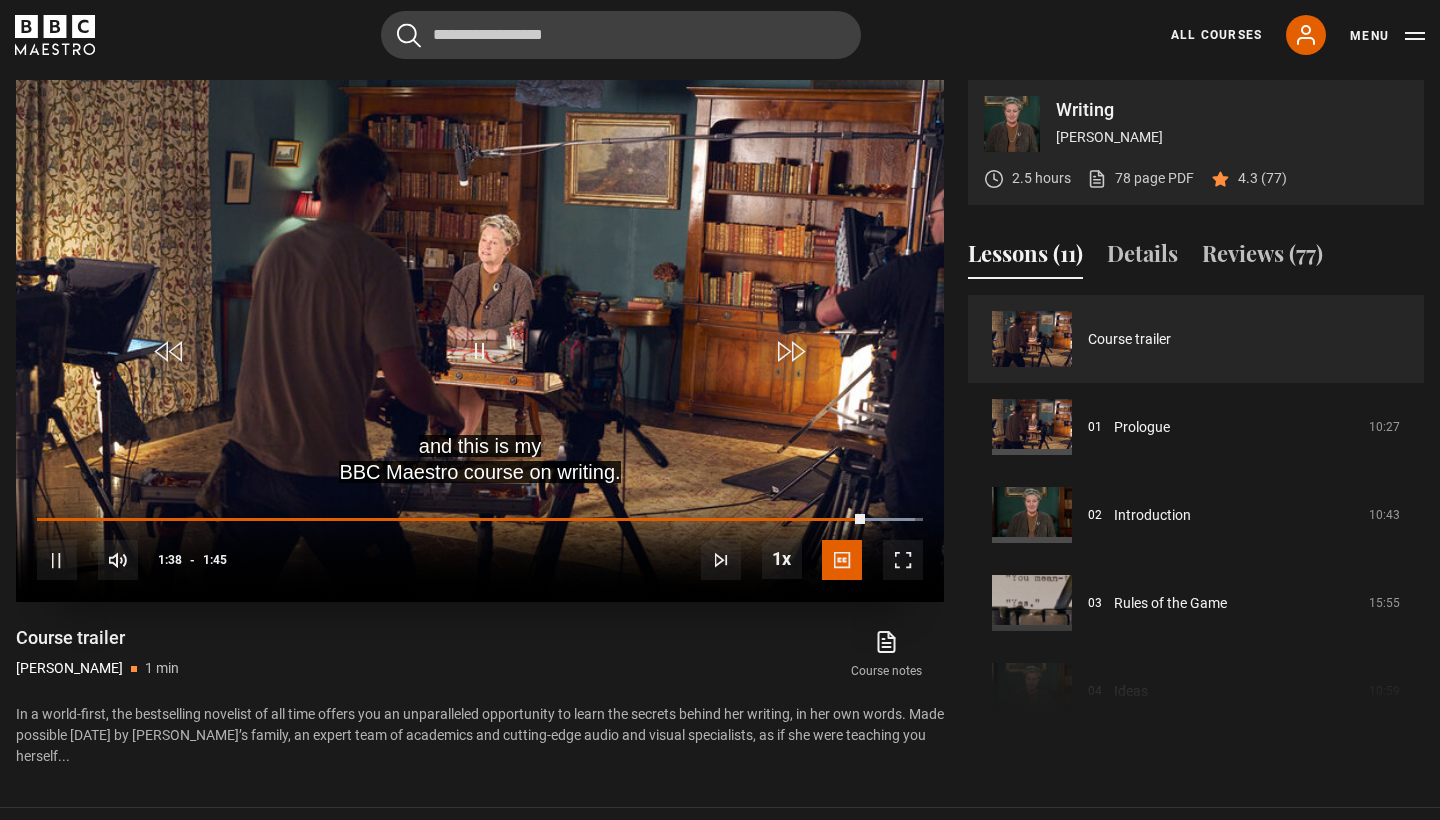 click at bounding box center (480, 351) 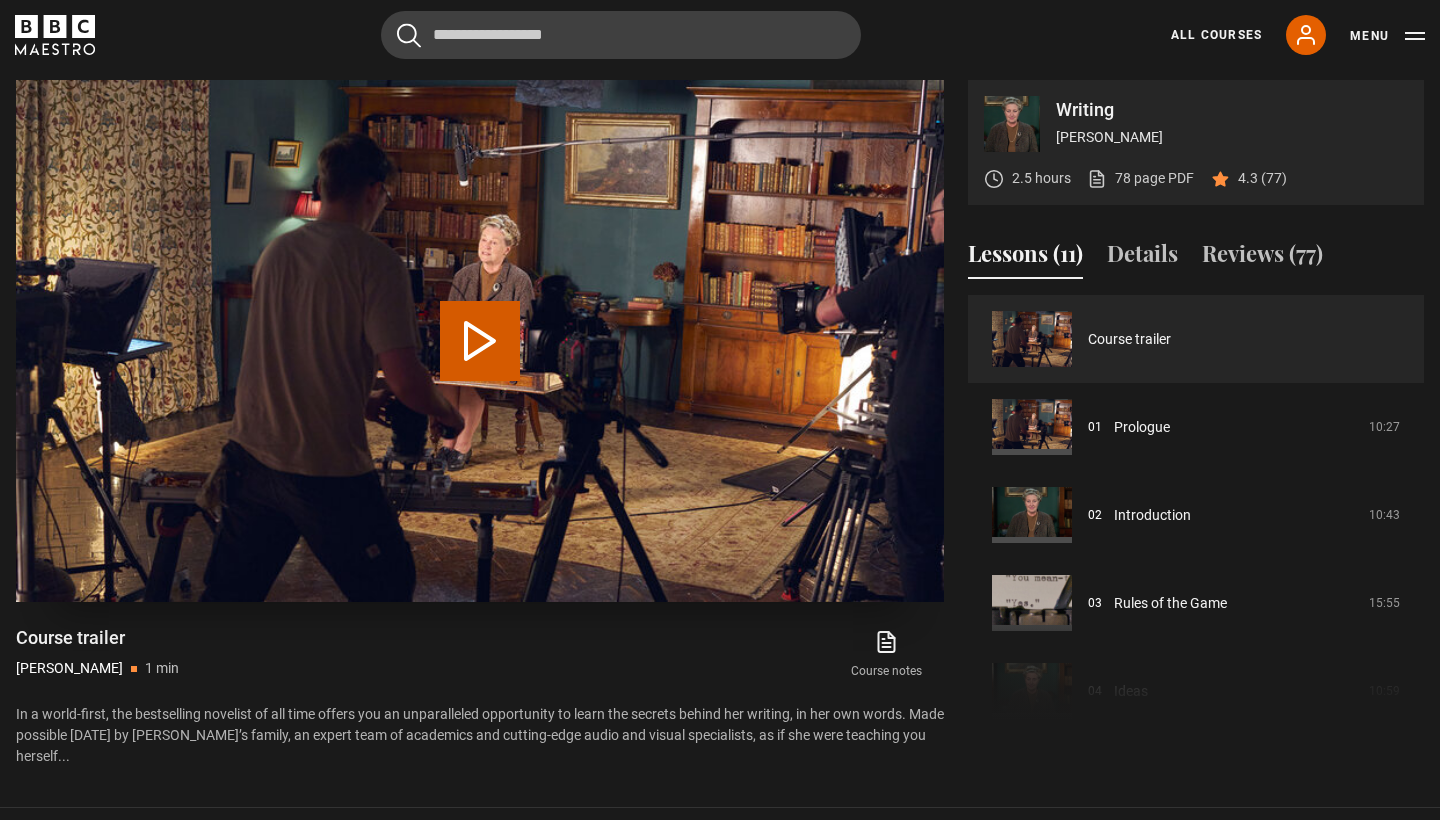 click on "Play Video" at bounding box center (480, 341) 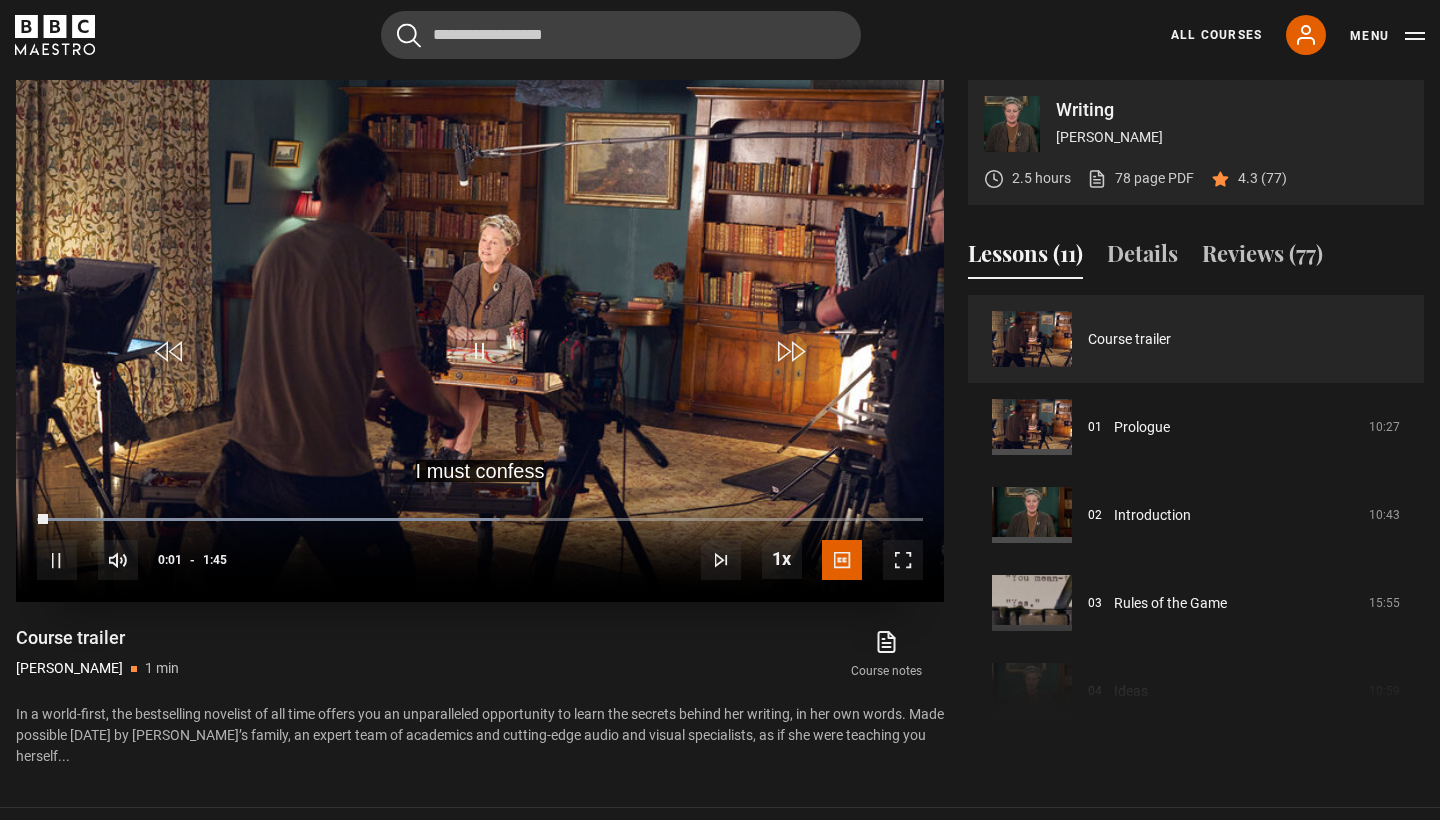click at bounding box center [480, 351] 